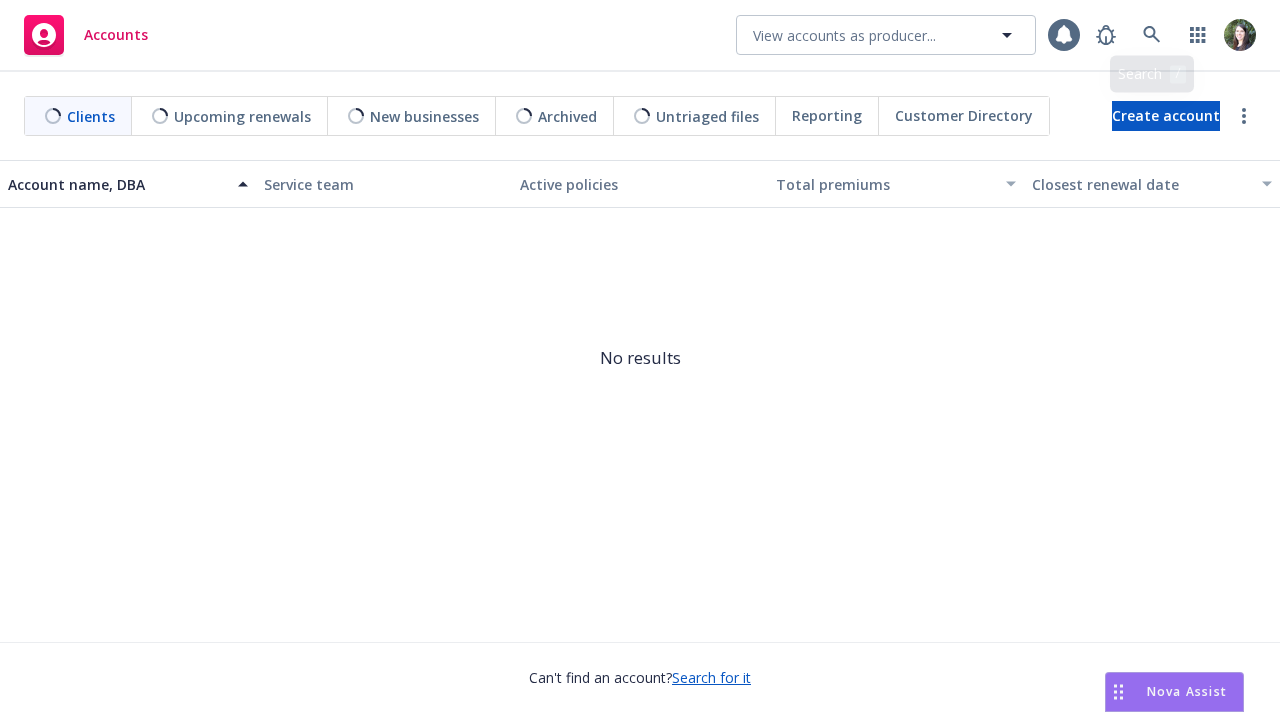 scroll, scrollTop: 0, scrollLeft: 0, axis: both 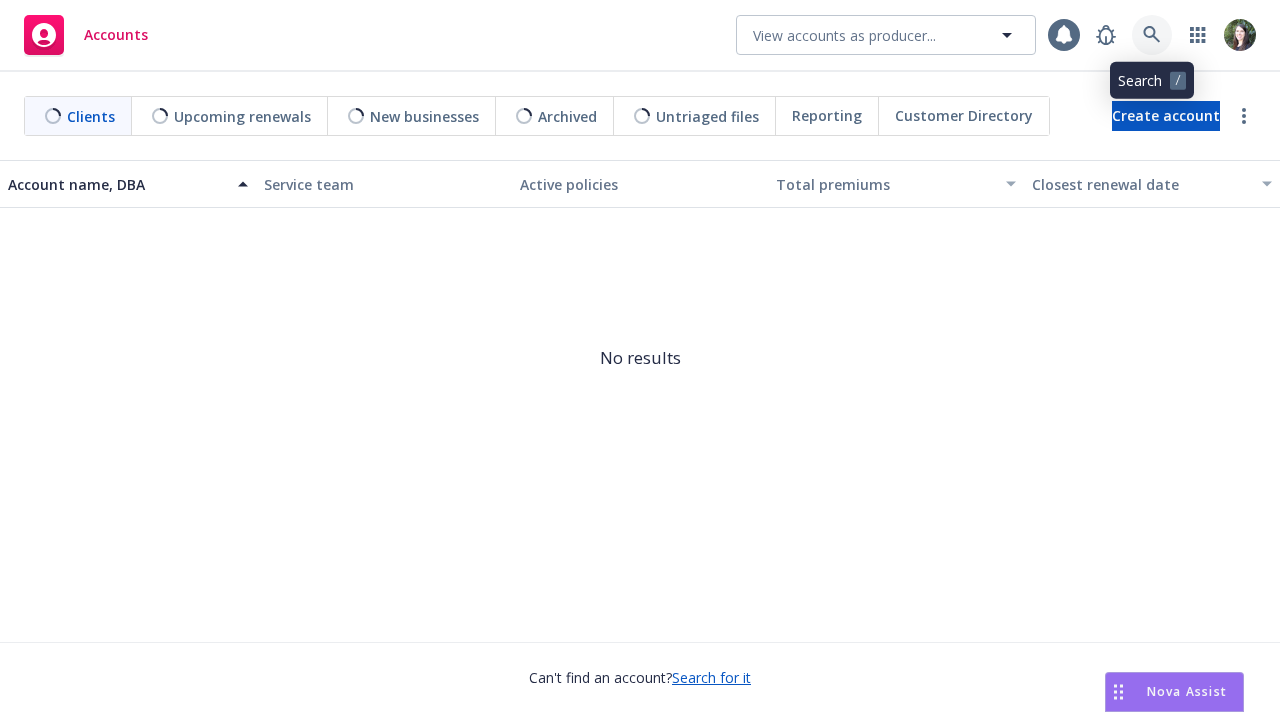 click 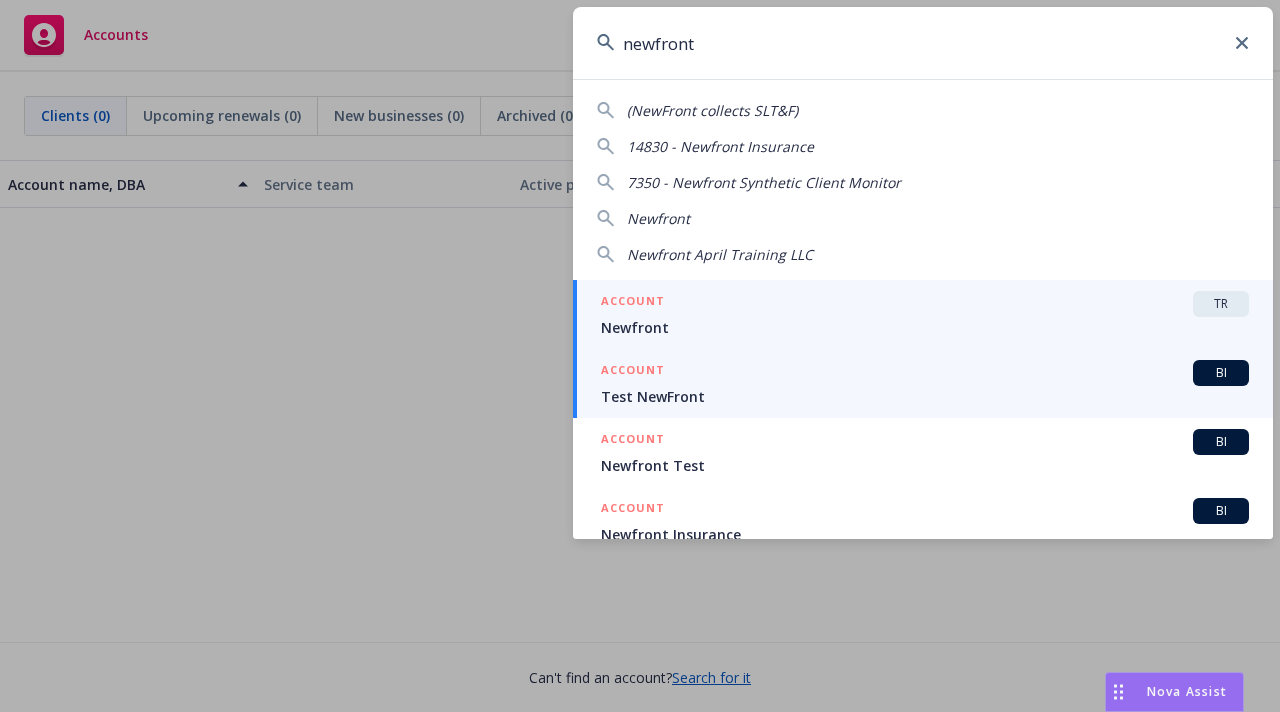 type on "newfront" 